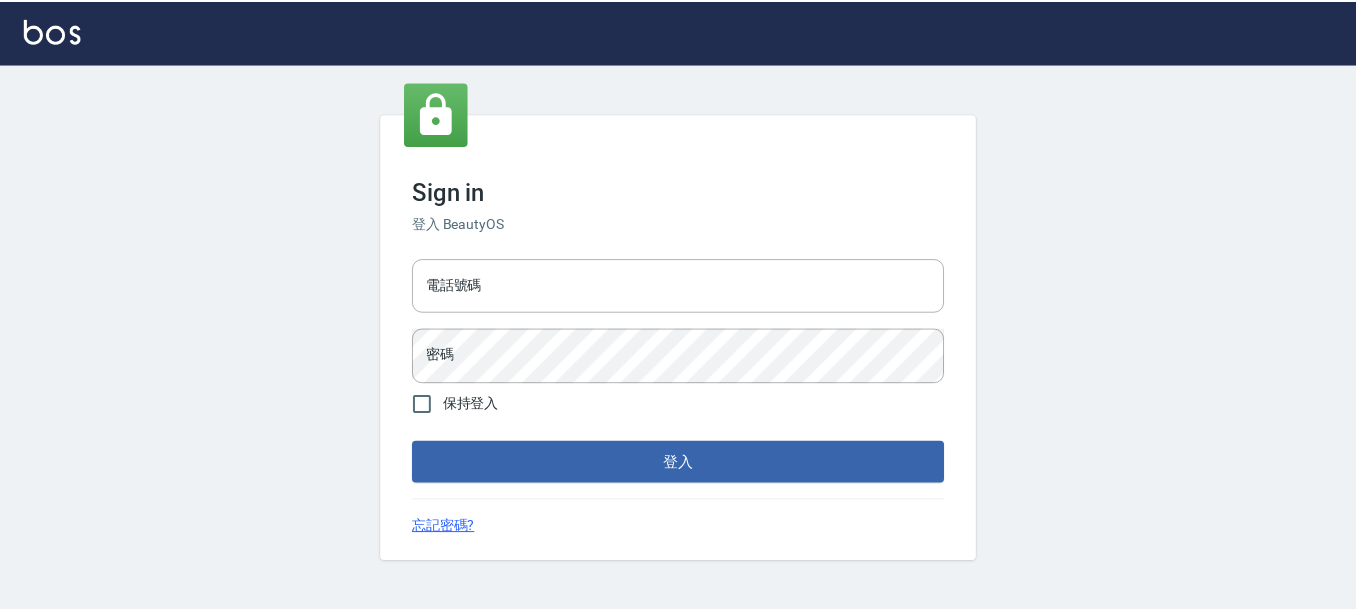 scroll, scrollTop: 0, scrollLeft: 0, axis: both 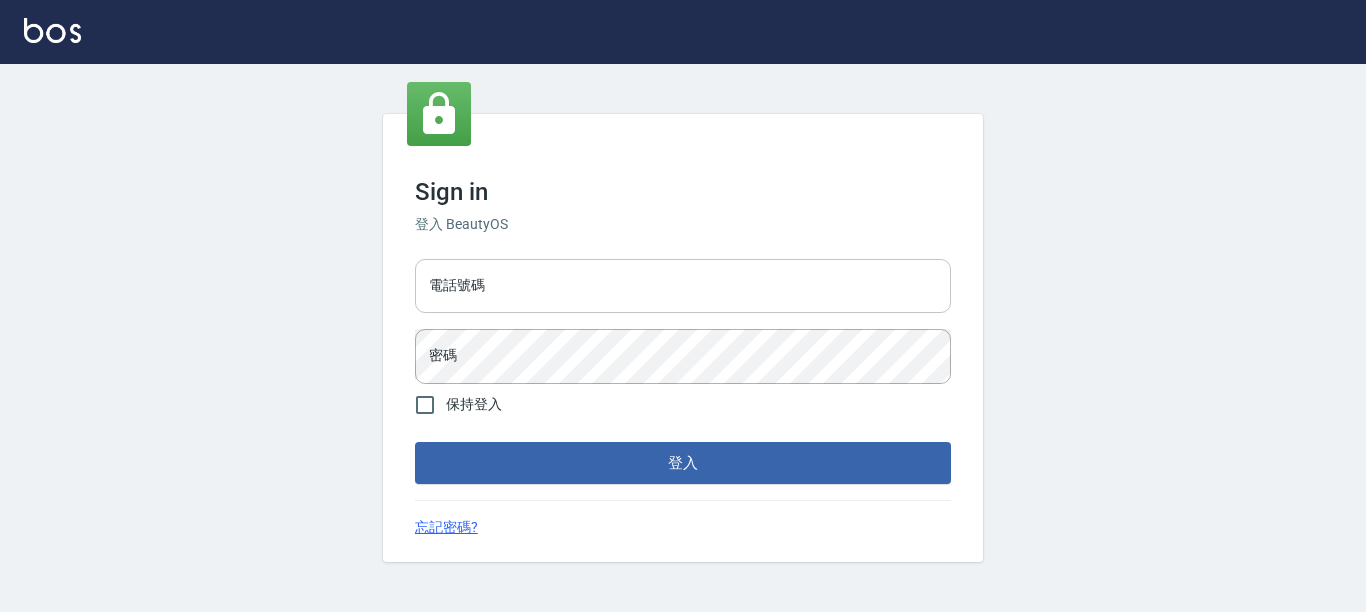 click on "電話號碼" at bounding box center [683, 286] 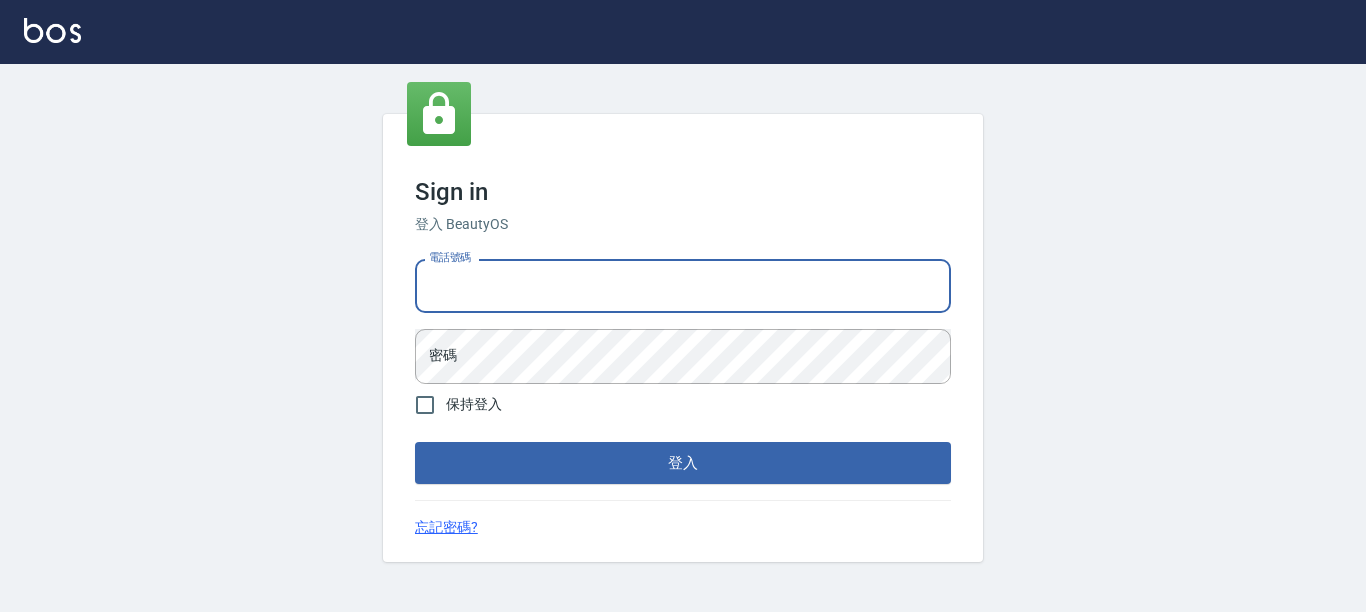 click on "電話號碼" at bounding box center (683, 286) 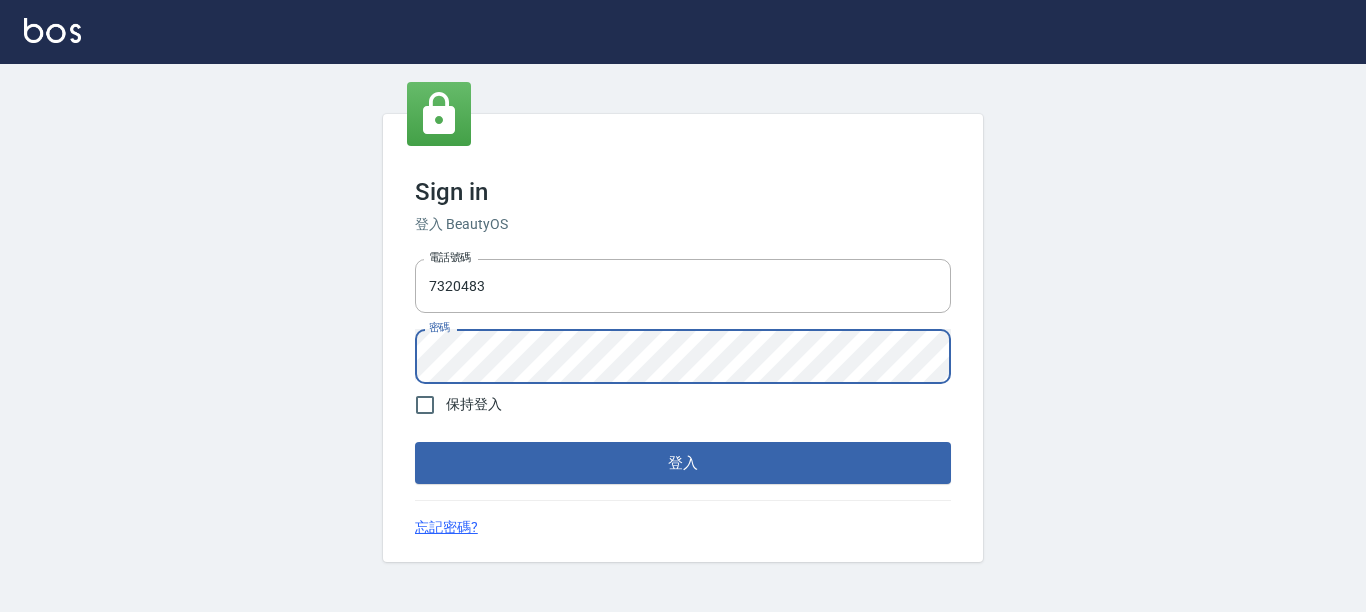 click on "登入" at bounding box center (683, 463) 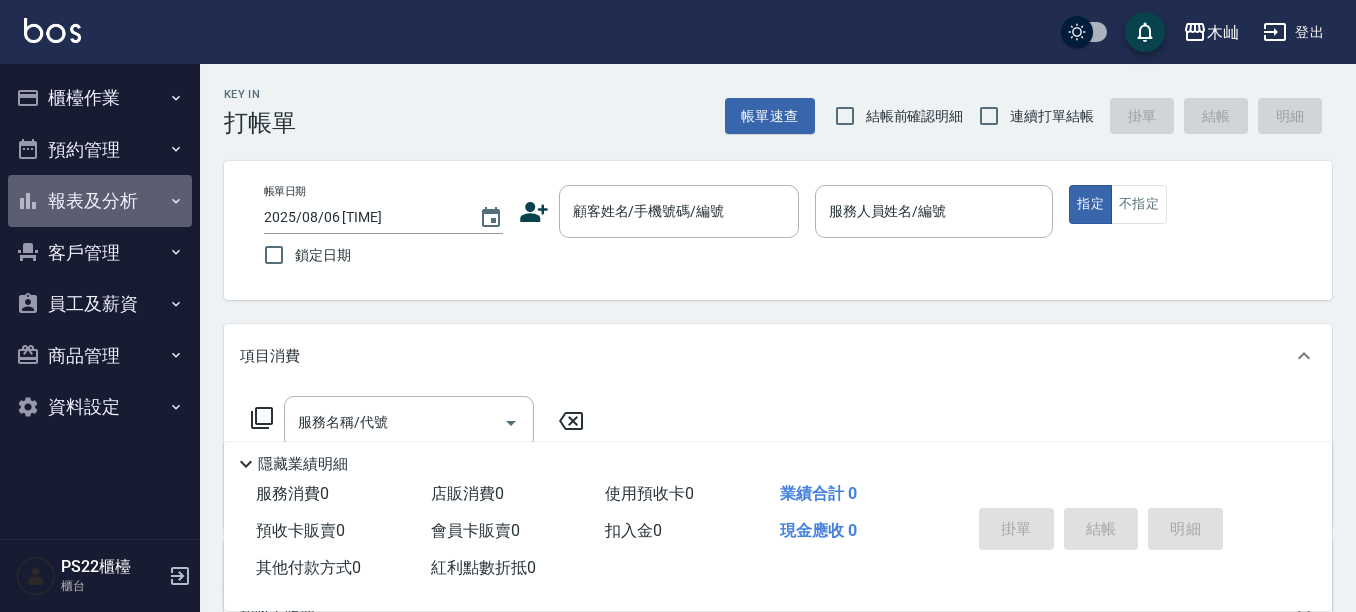 drag, startPoint x: 89, startPoint y: 217, endPoint x: 99, endPoint y: 213, distance: 10.770329 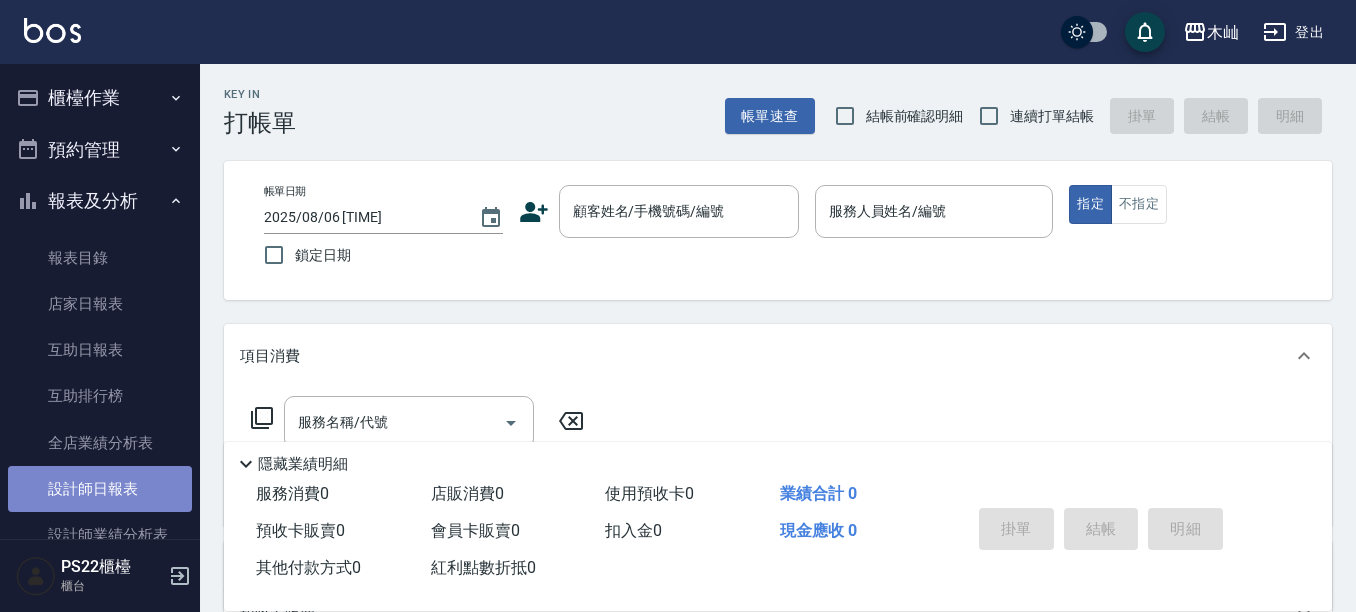 click on "設計師日報表" at bounding box center [100, 489] 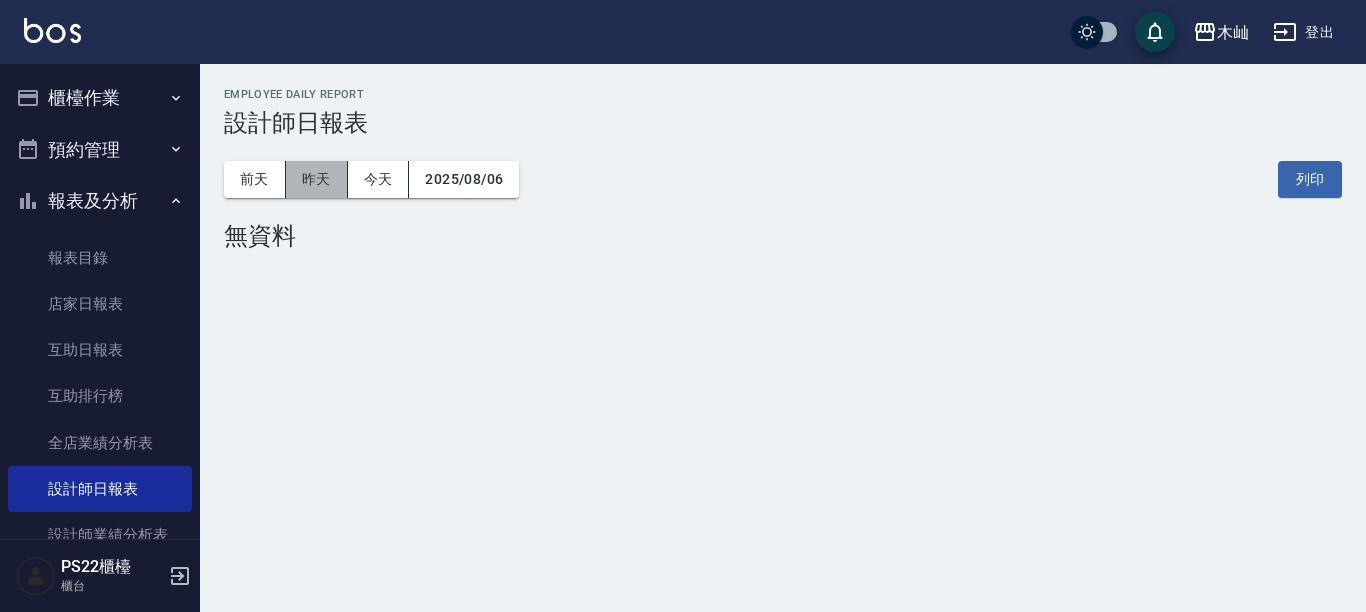 click on "昨天" at bounding box center (317, 179) 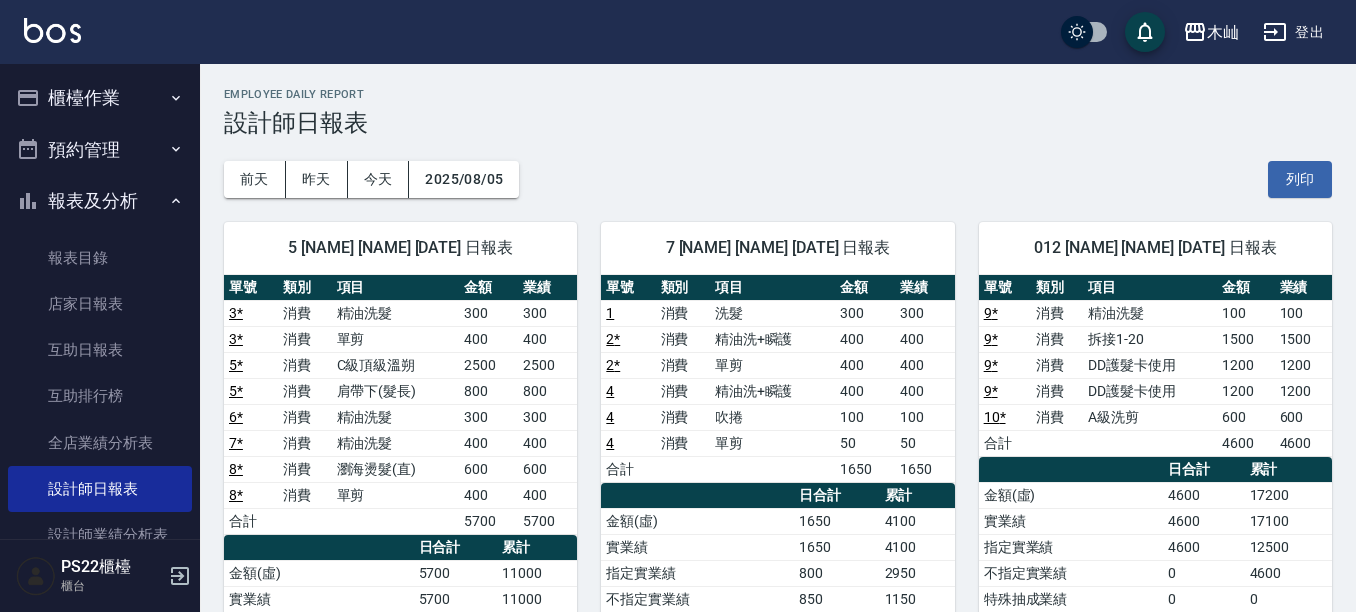 click on "櫃檯作業" at bounding box center [100, 98] 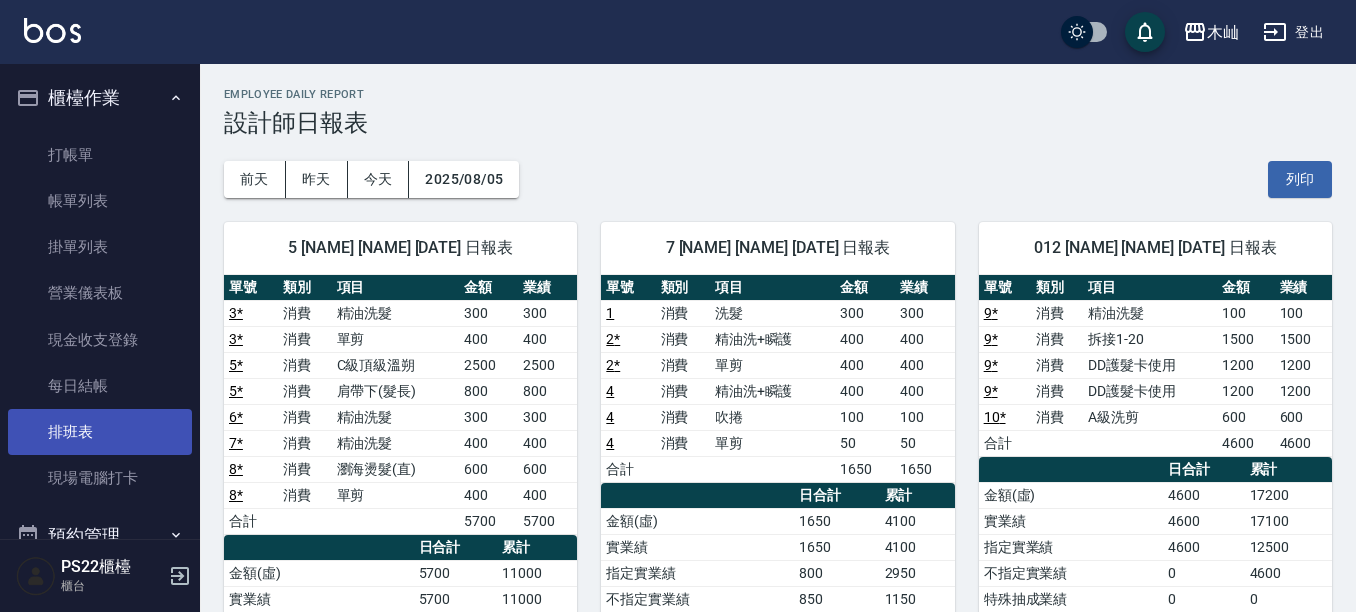 click on "排班表" at bounding box center (100, 432) 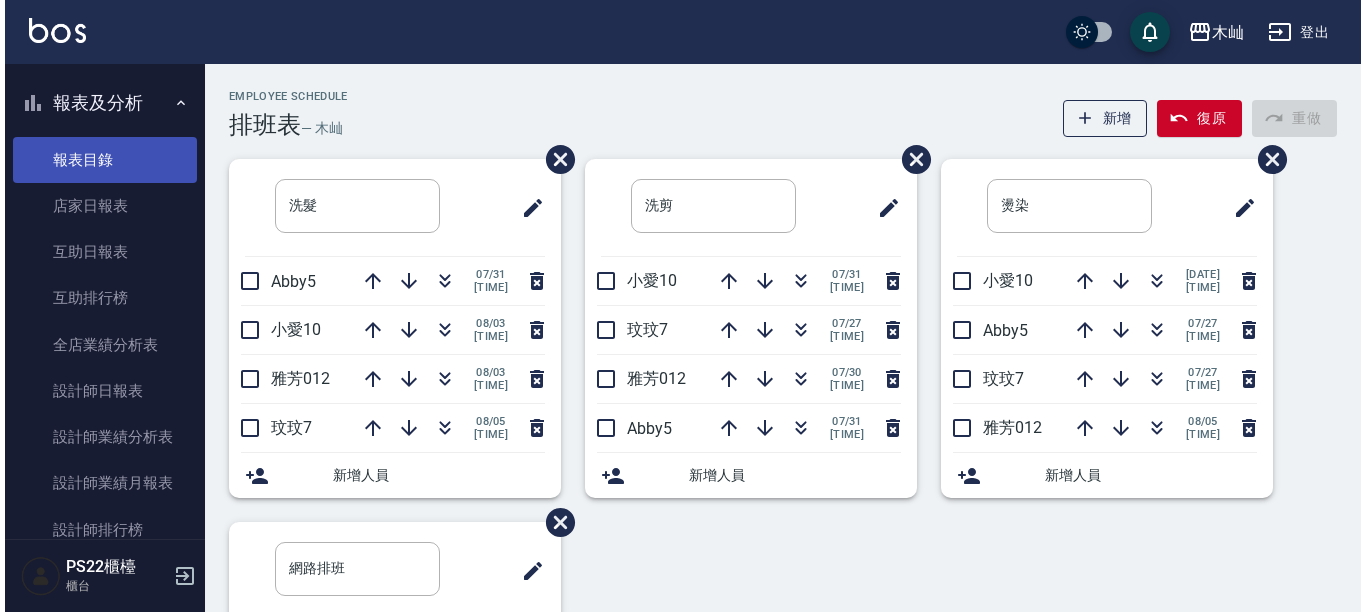 scroll, scrollTop: 500, scrollLeft: 0, axis: vertical 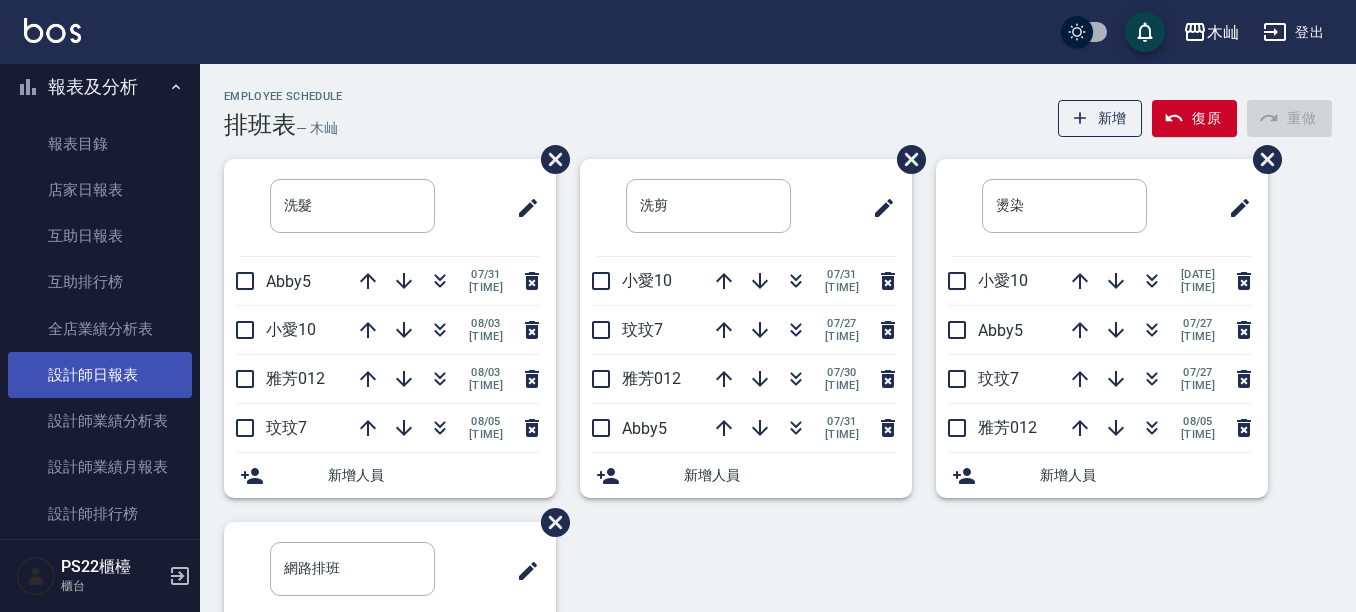 click on "設計師日報表" at bounding box center (100, 375) 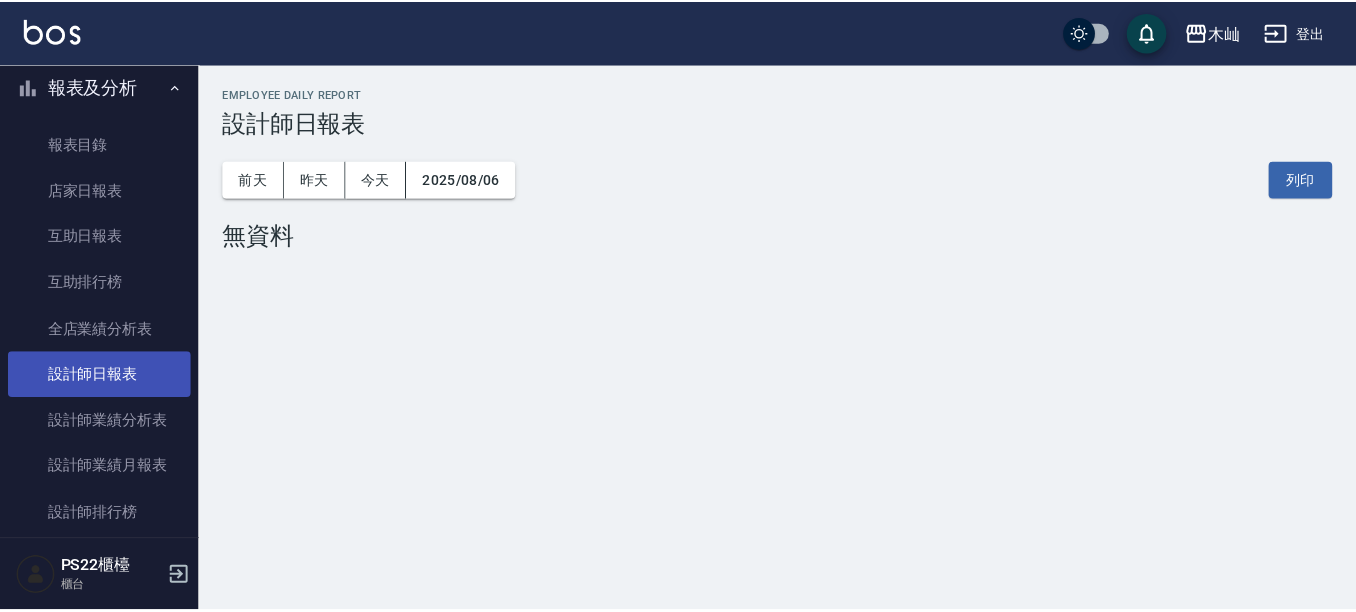 scroll, scrollTop: 600, scrollLeft: 0, axis: vertical 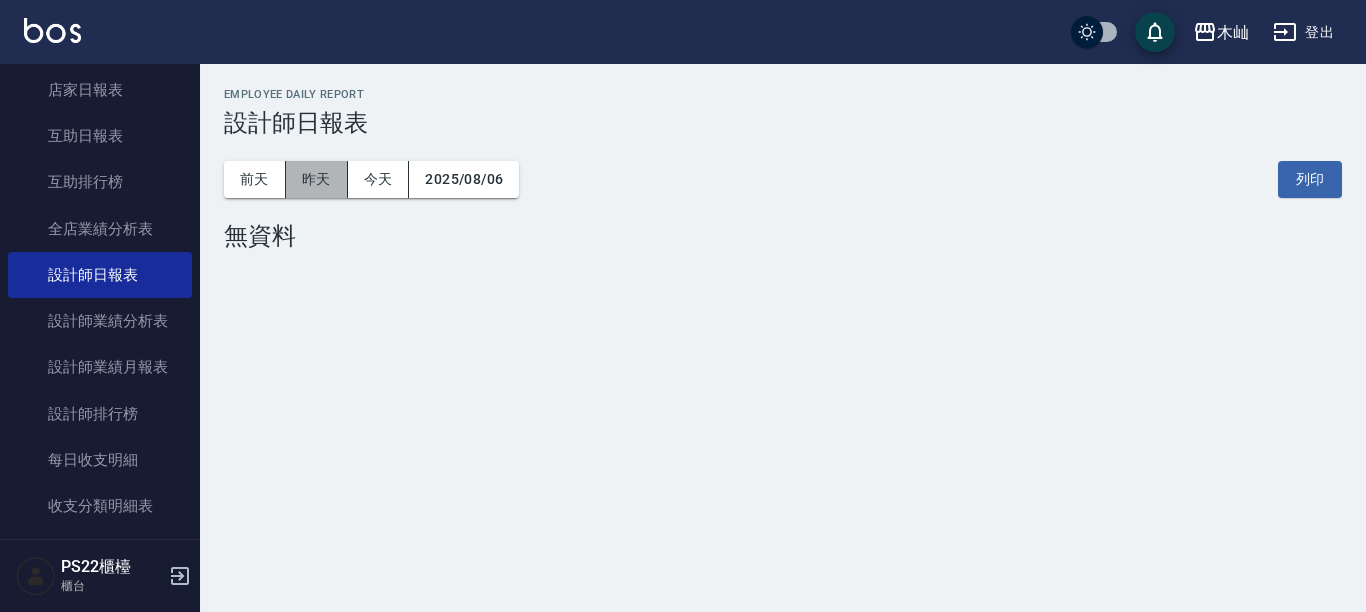 click on "昨天" at bounding box center [317, 179] 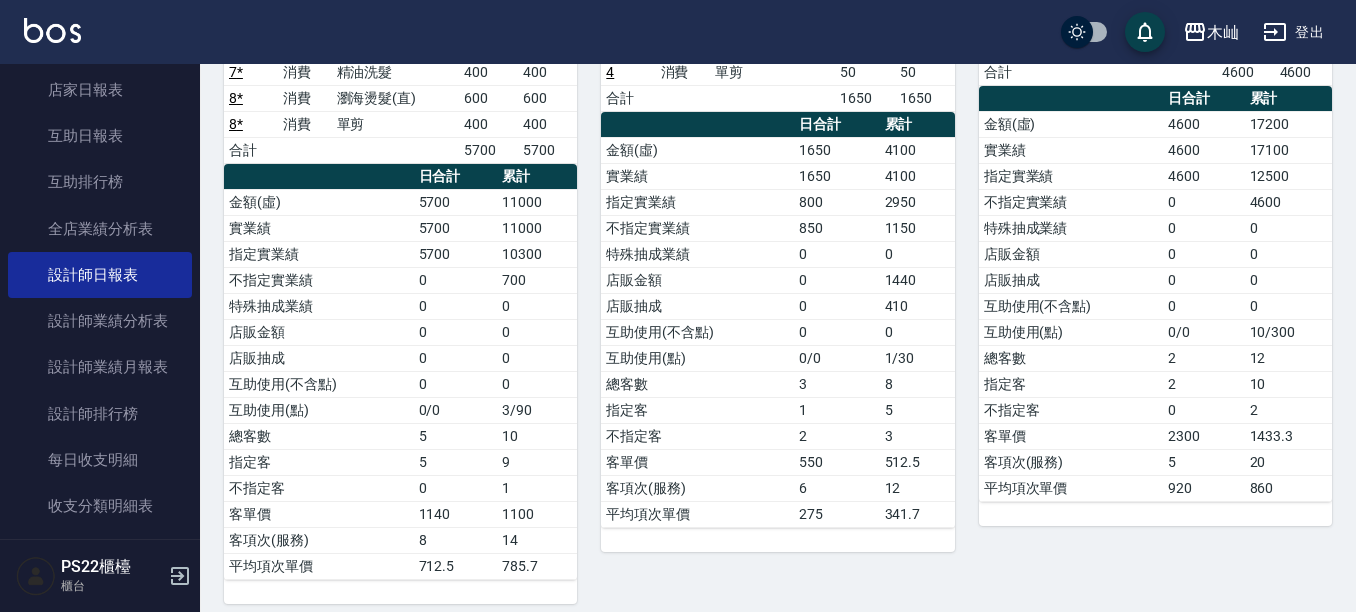 scroll, scrollTop: 0, scrollLeft: 0, axis: both 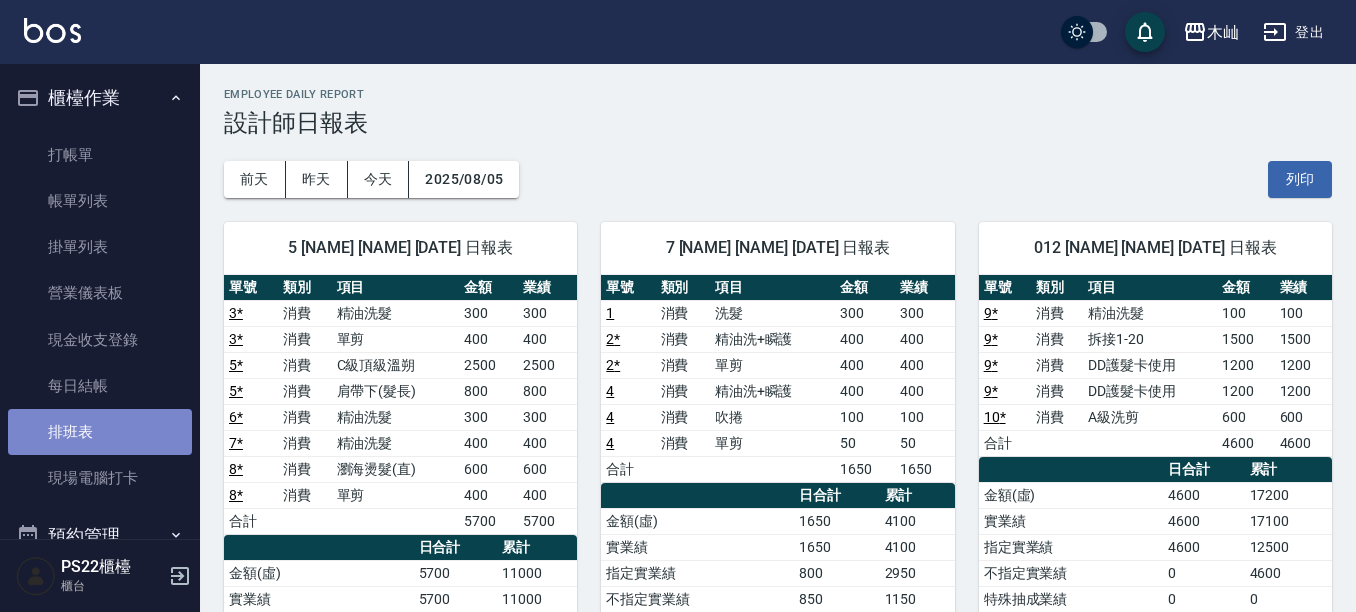 click on "排班表" at bounding box center (100, 432) 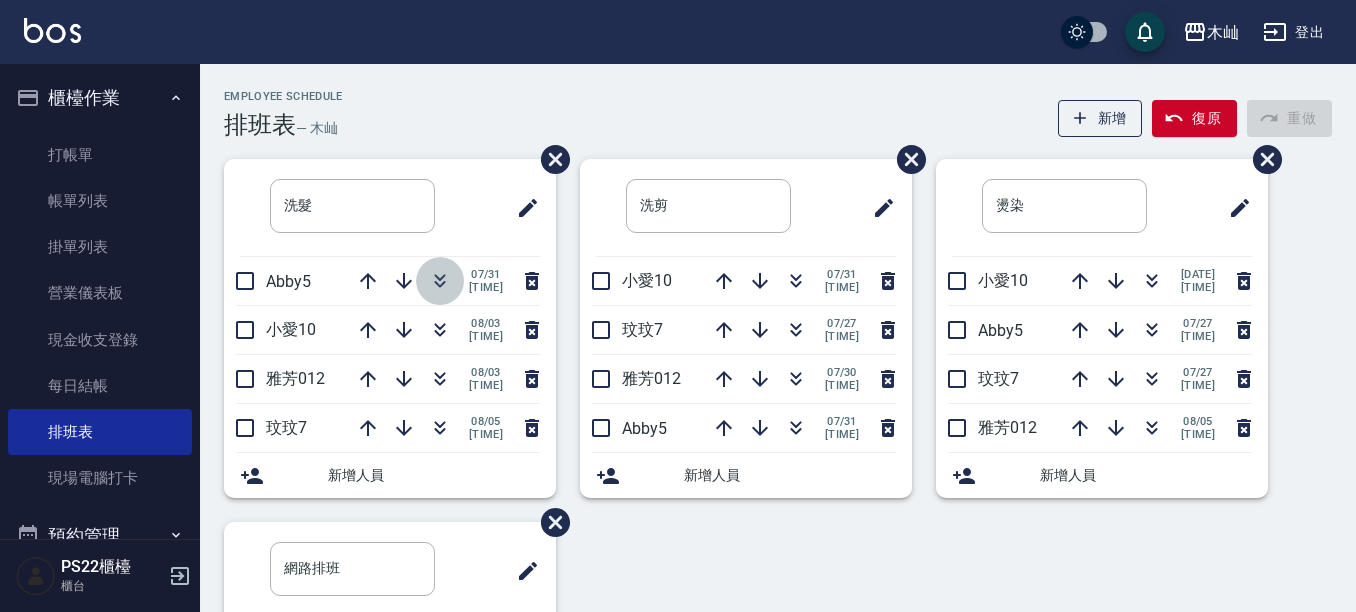 click 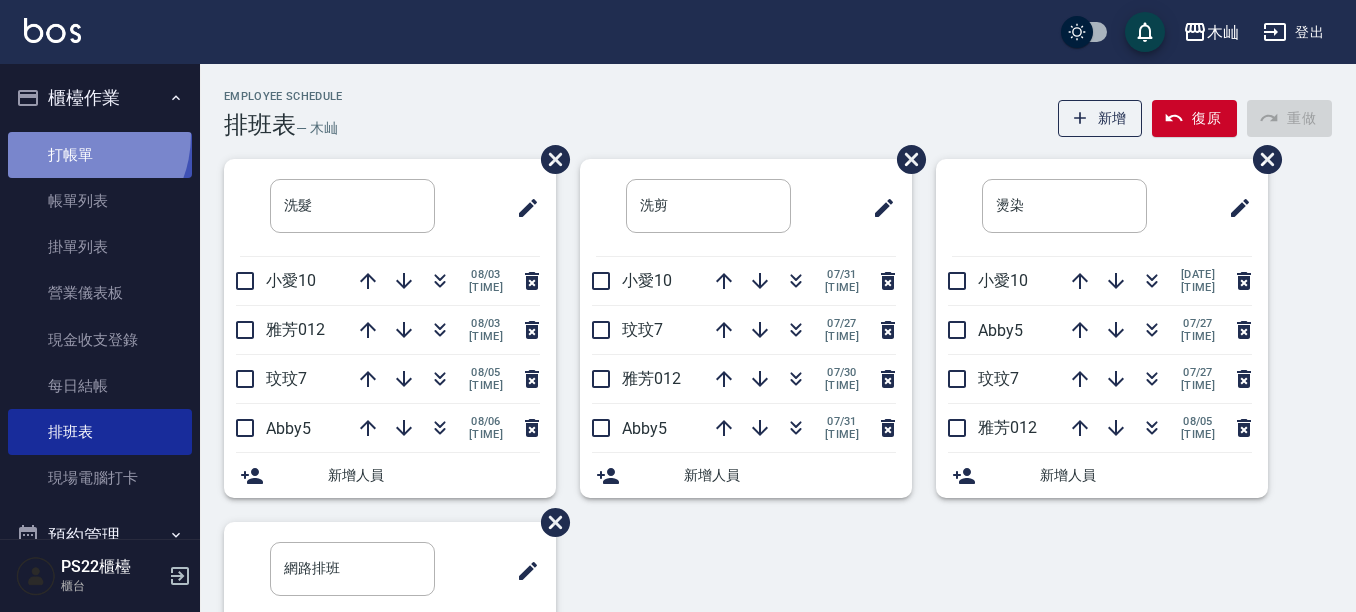 click on "打帳單" at bounding box center (100, 155) 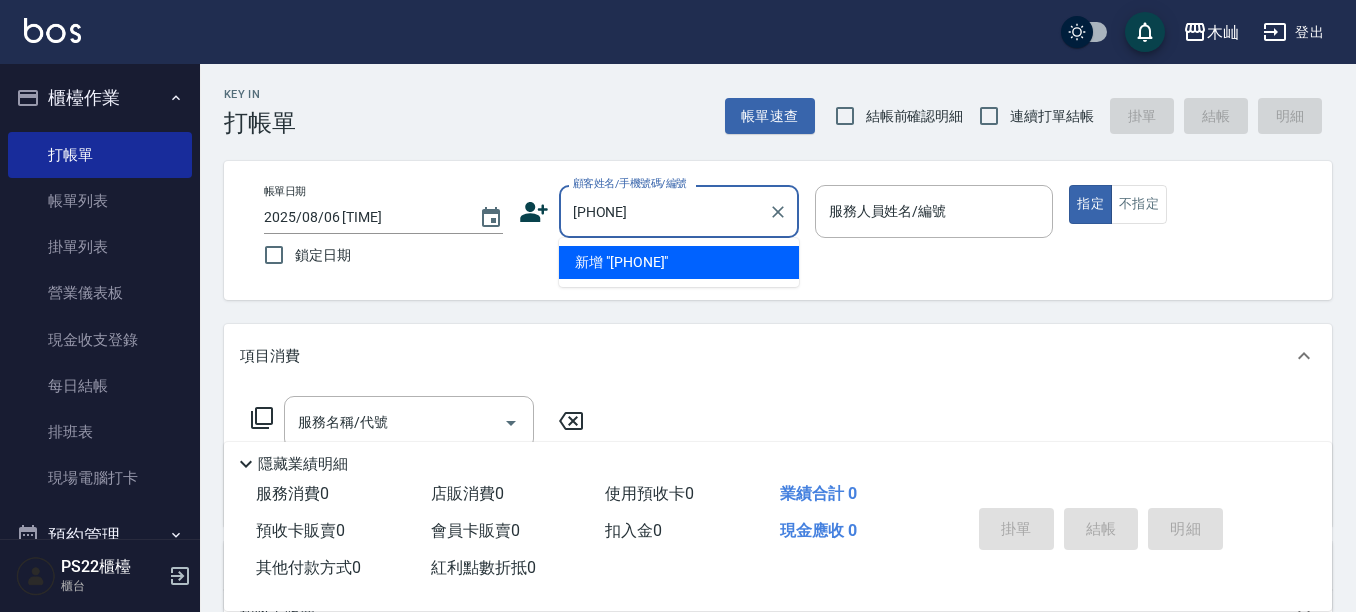 drag, startPoint x: 634, startPoint y: 206, endPoint x: 515, endPoint y: 206, distance: 119 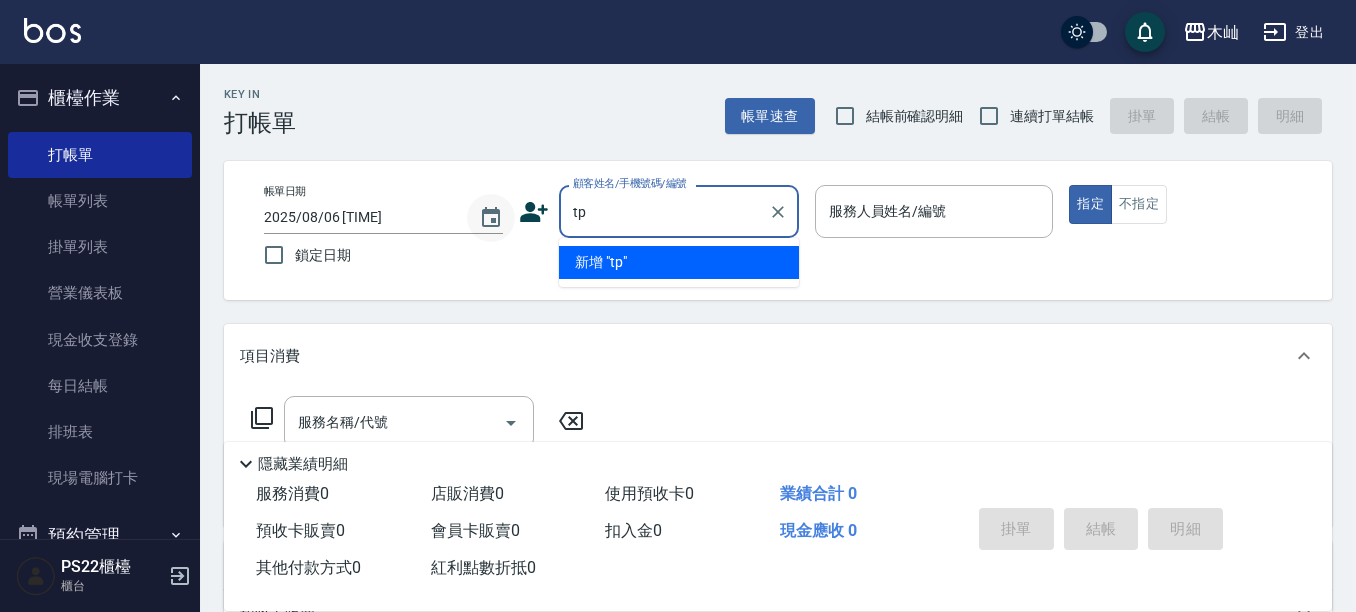 type on "t" 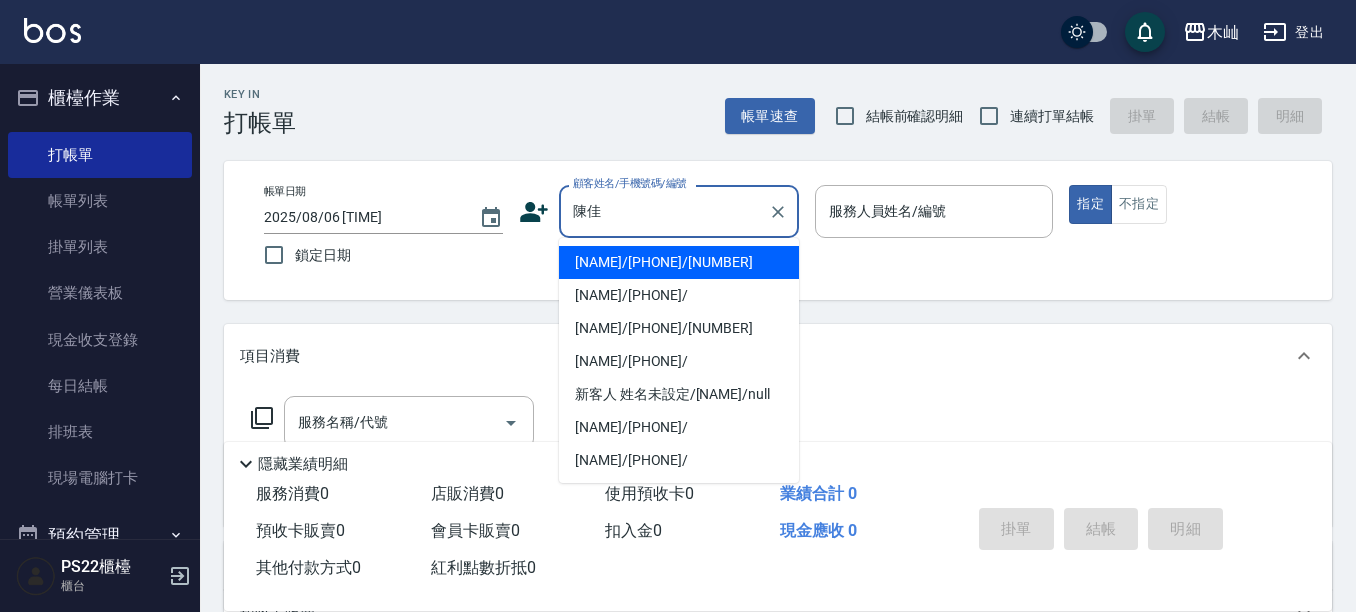 click on "[NAME]/[PHONE]/[NUMBER]" at bounding box center (679, 262) 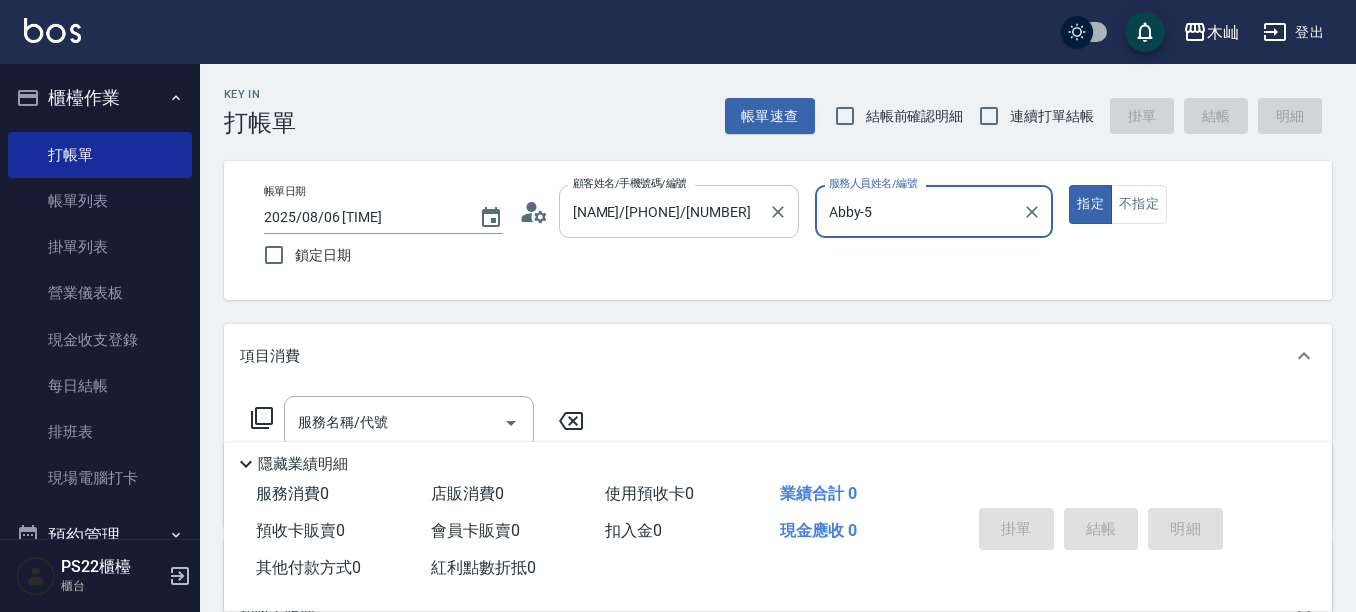 type on "Abby-5" 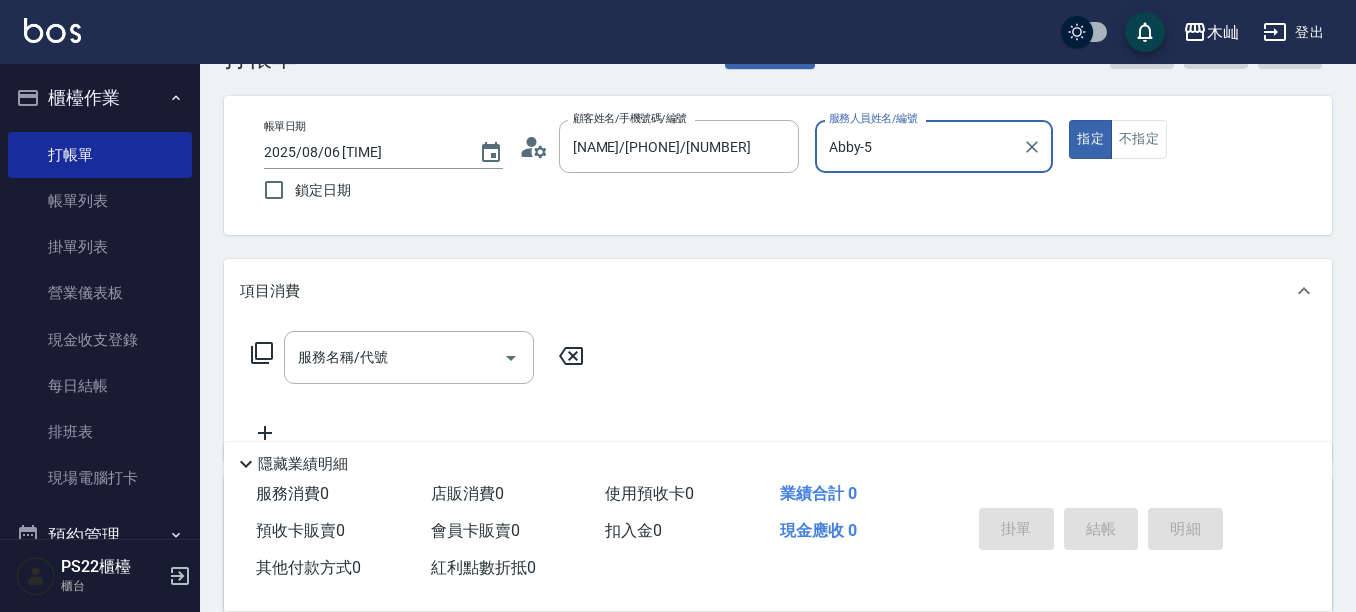 scroll, scrollTop: 100, scrollLeft: 0, axis: vertical 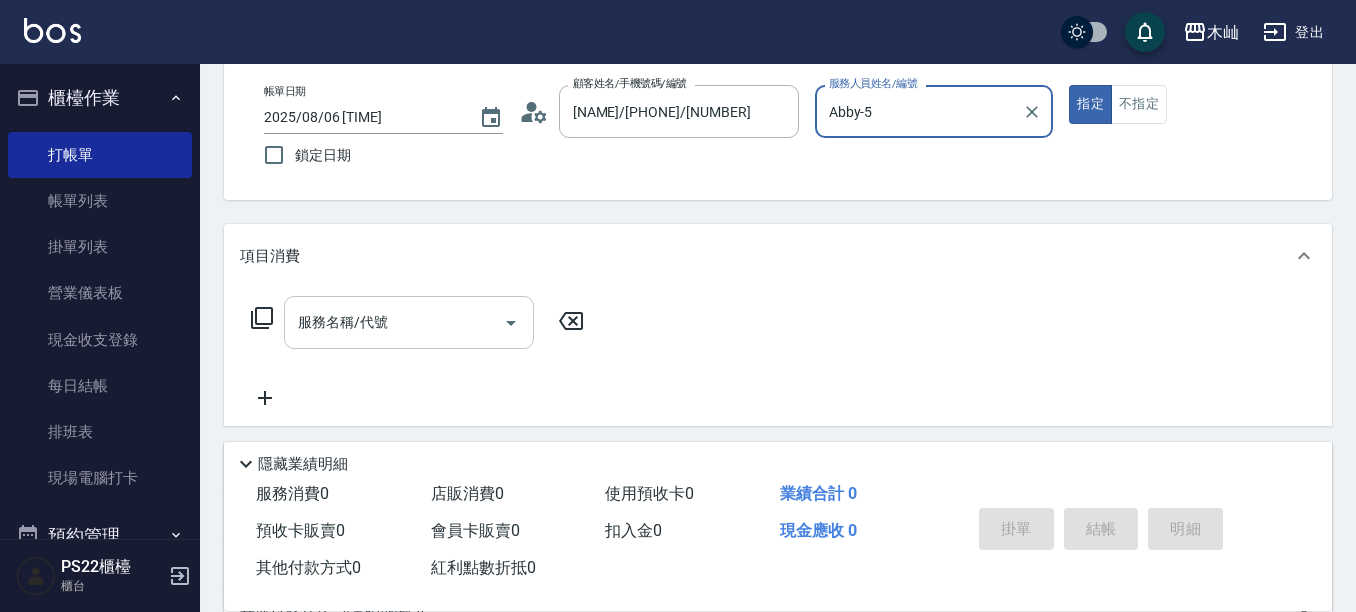 click on "服務名稱/代號 服務名稱/代號" at bounding box center (409, 322) 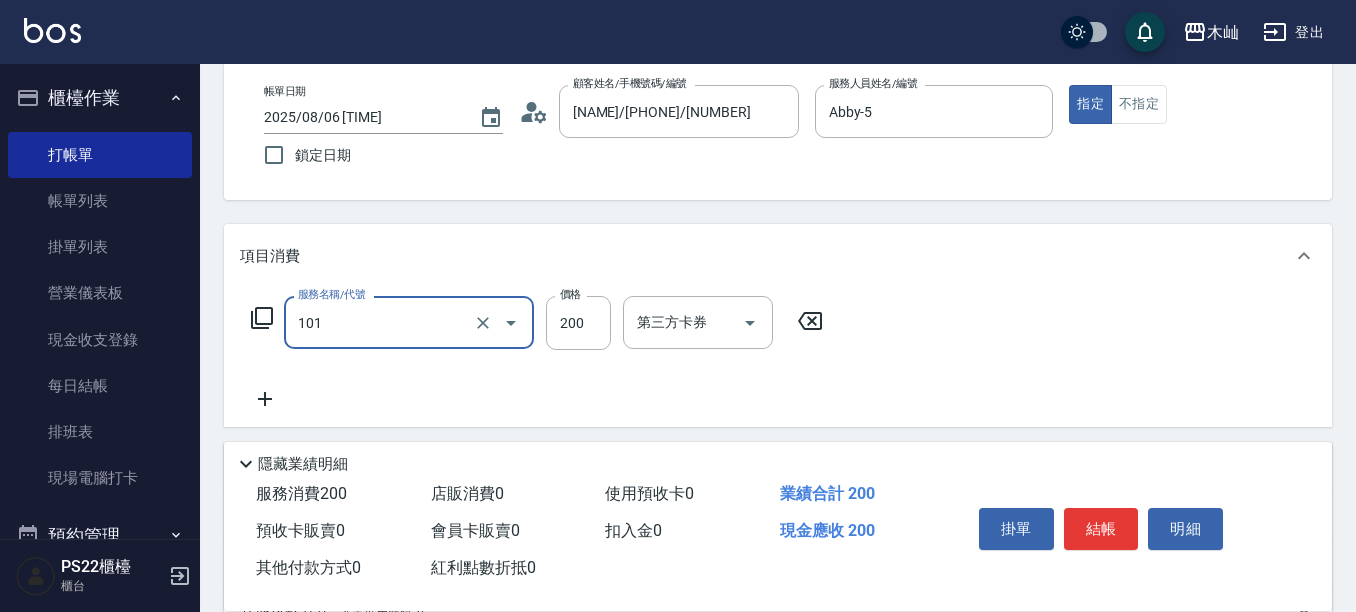 type on "洗髮(101)" 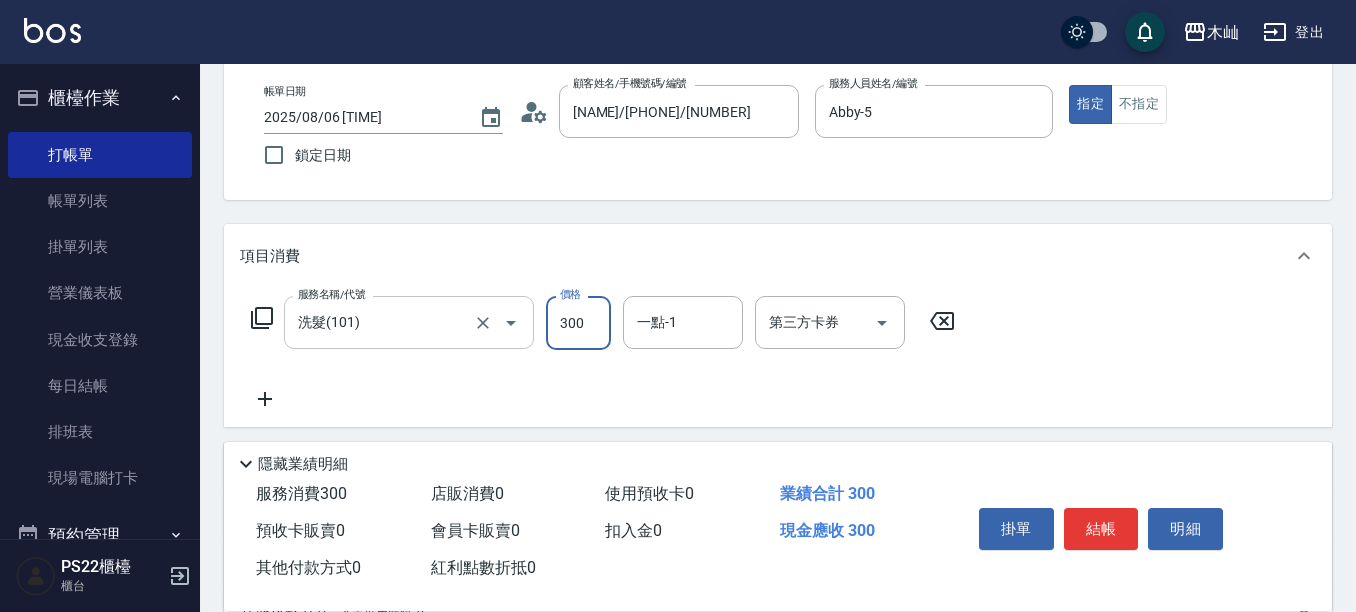 type on "300" 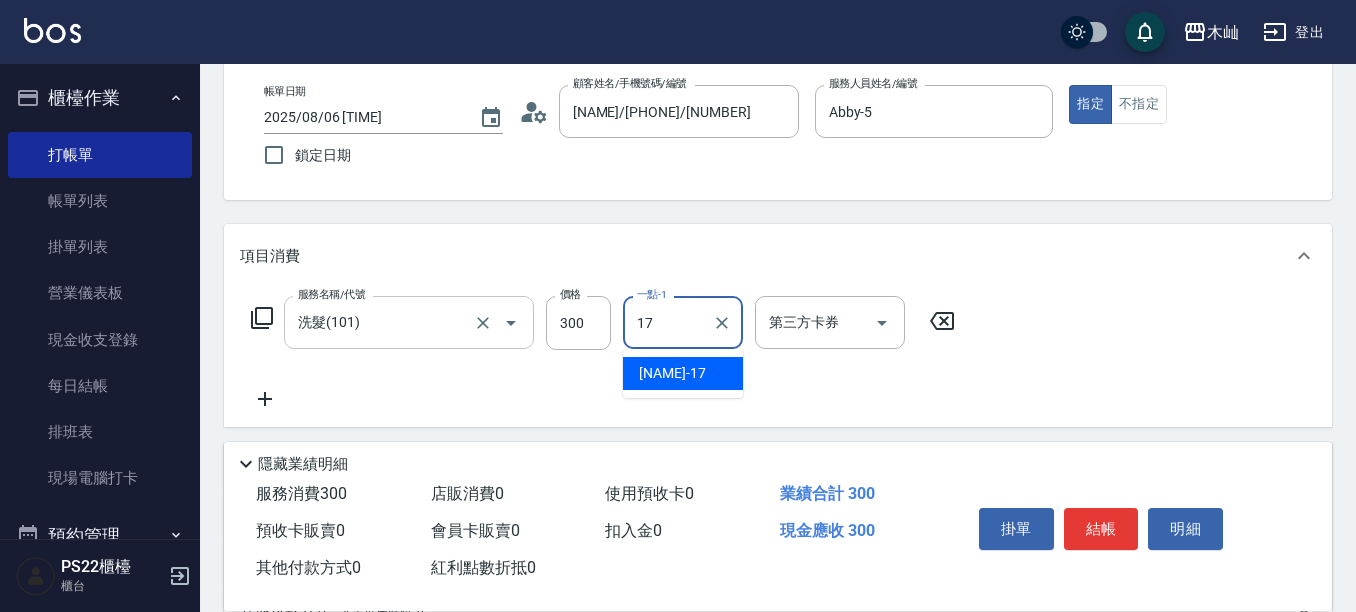 type on "[NAME]-17" 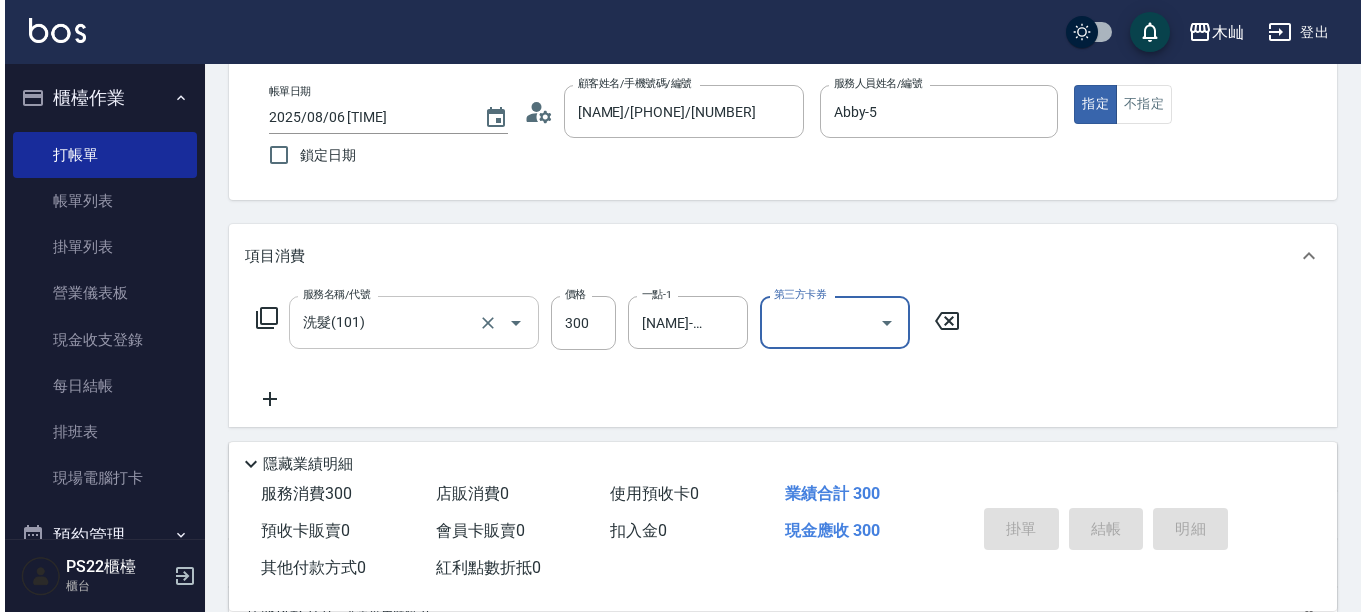 scroll, scrollTop: 0, scrollLeft: 0, axis: both 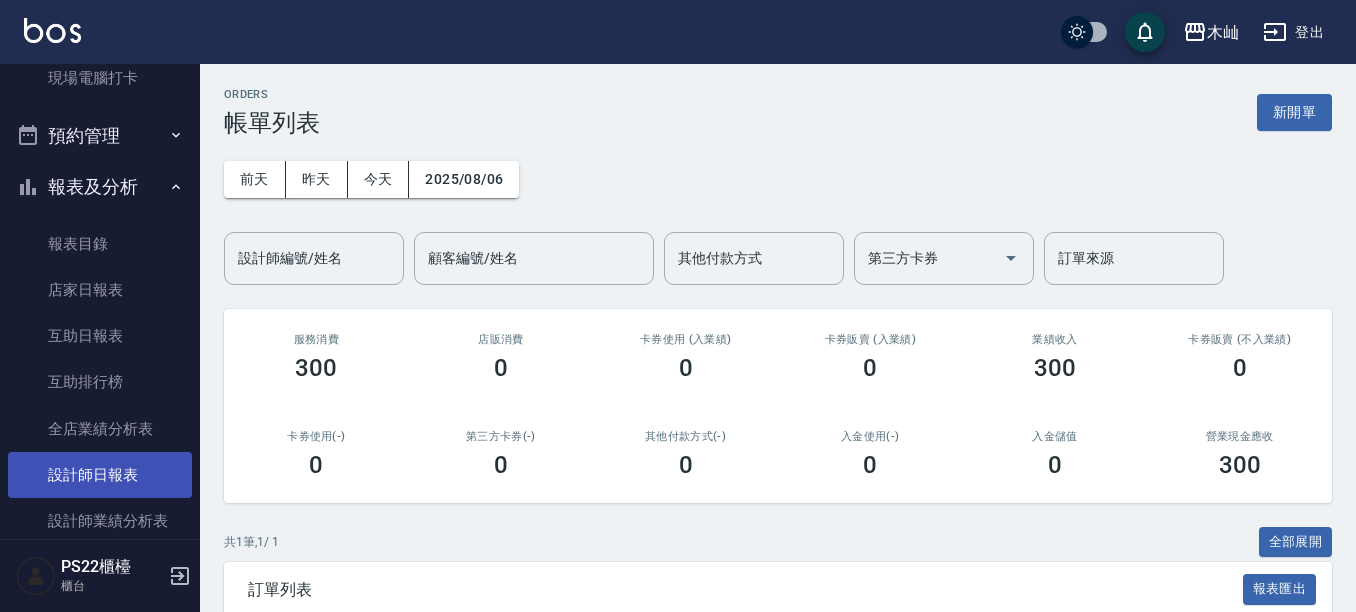click on "設計師日報表" at bounding box center (100, 475) 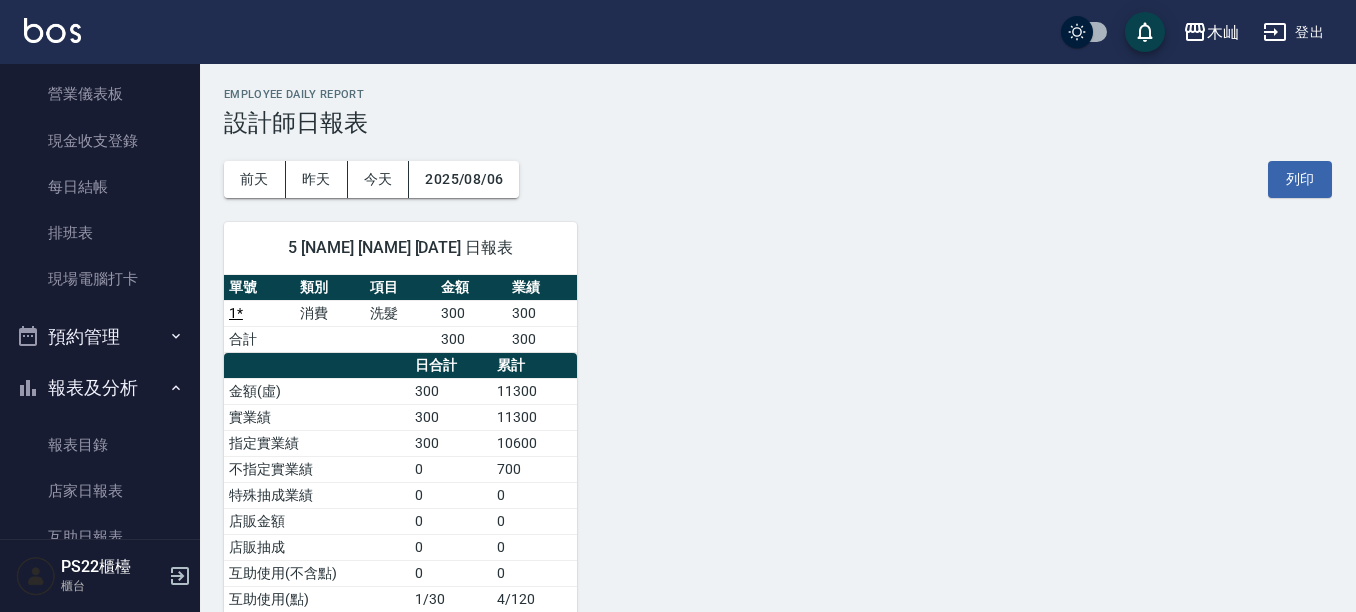 scroll, scrollTop: 0, scrollLeft: 0, axis: both 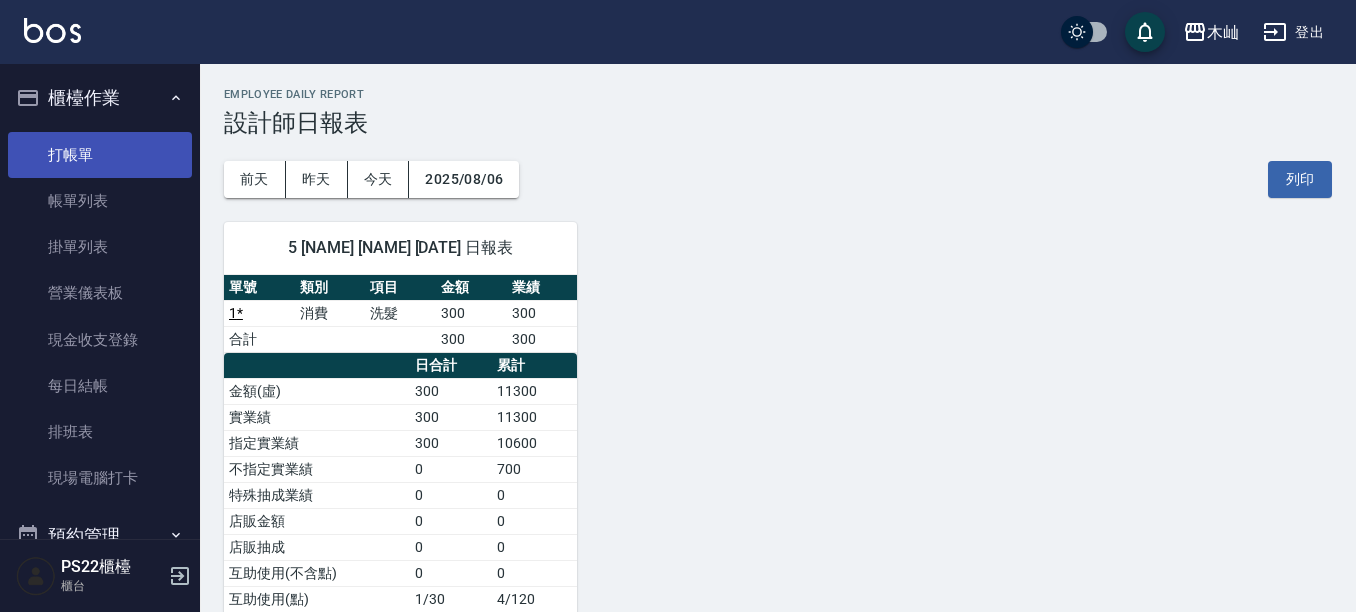 click on "打帳單" at bounding box center [100, 155] 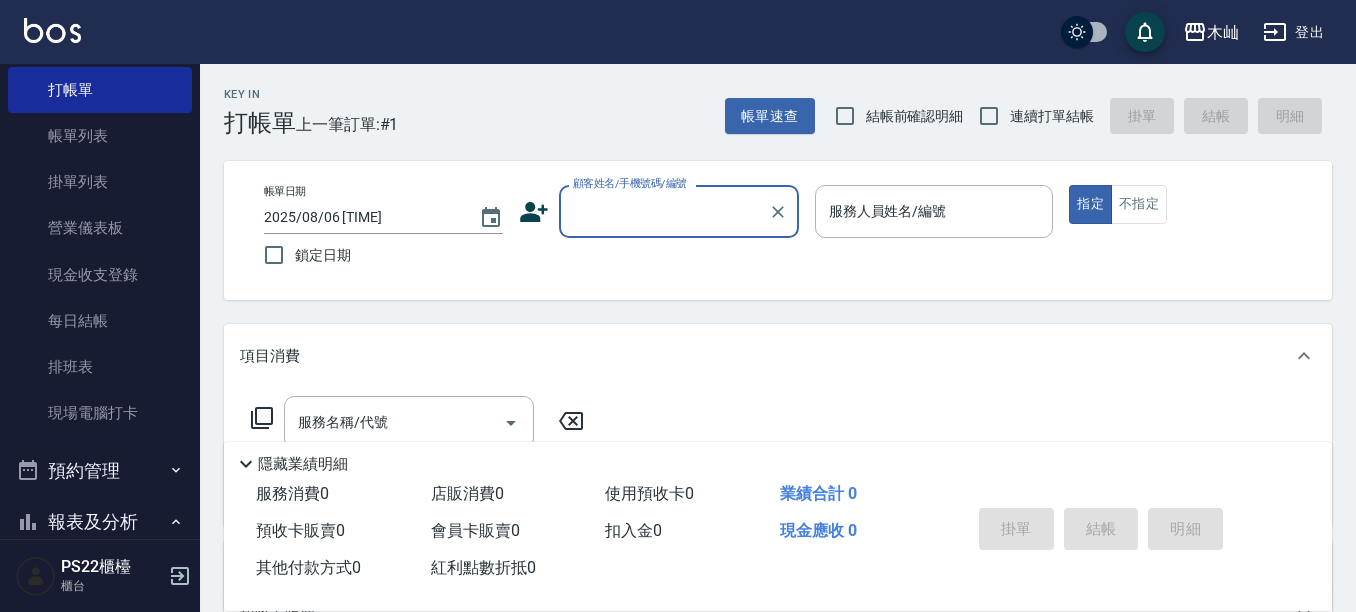 scroll, scrollTop: 100, scrollLeft: 0, axis: vertical 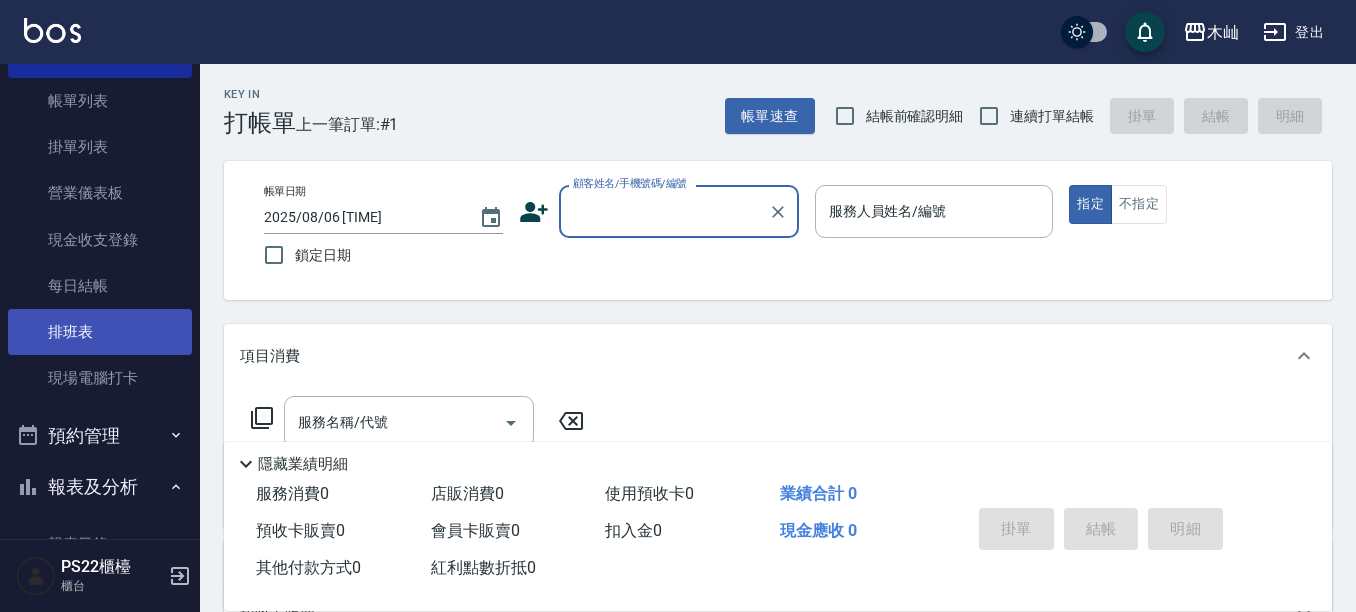 click on "排班表" at bounding box center (100, 332) 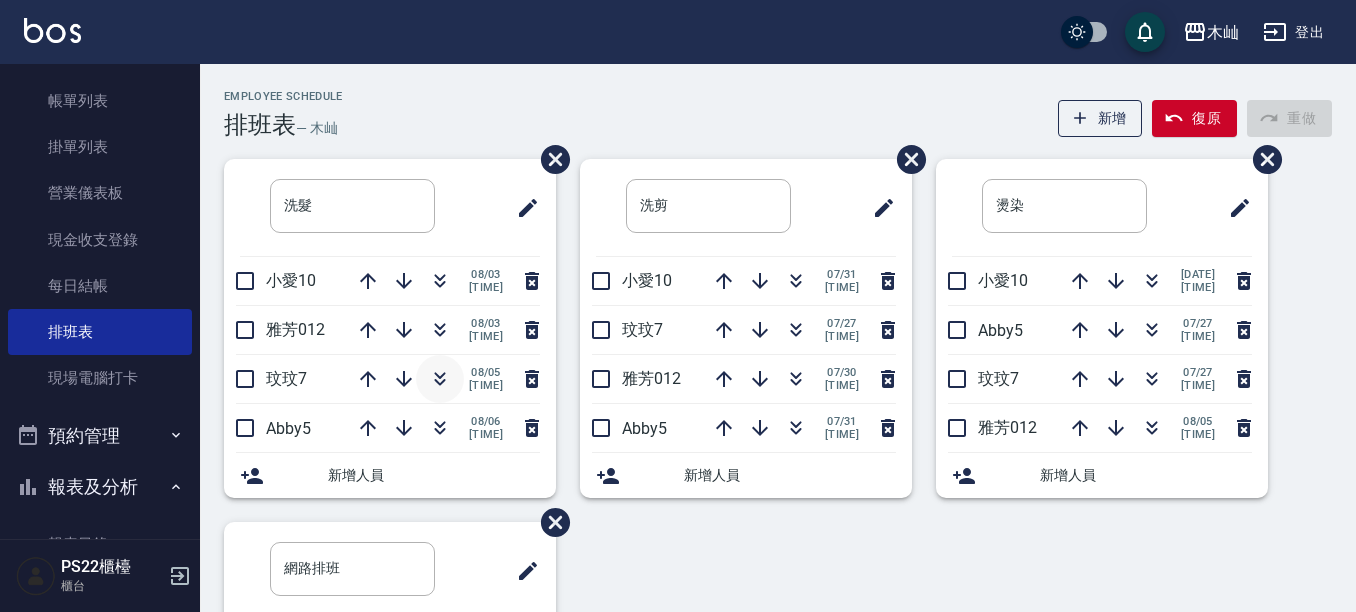 click 